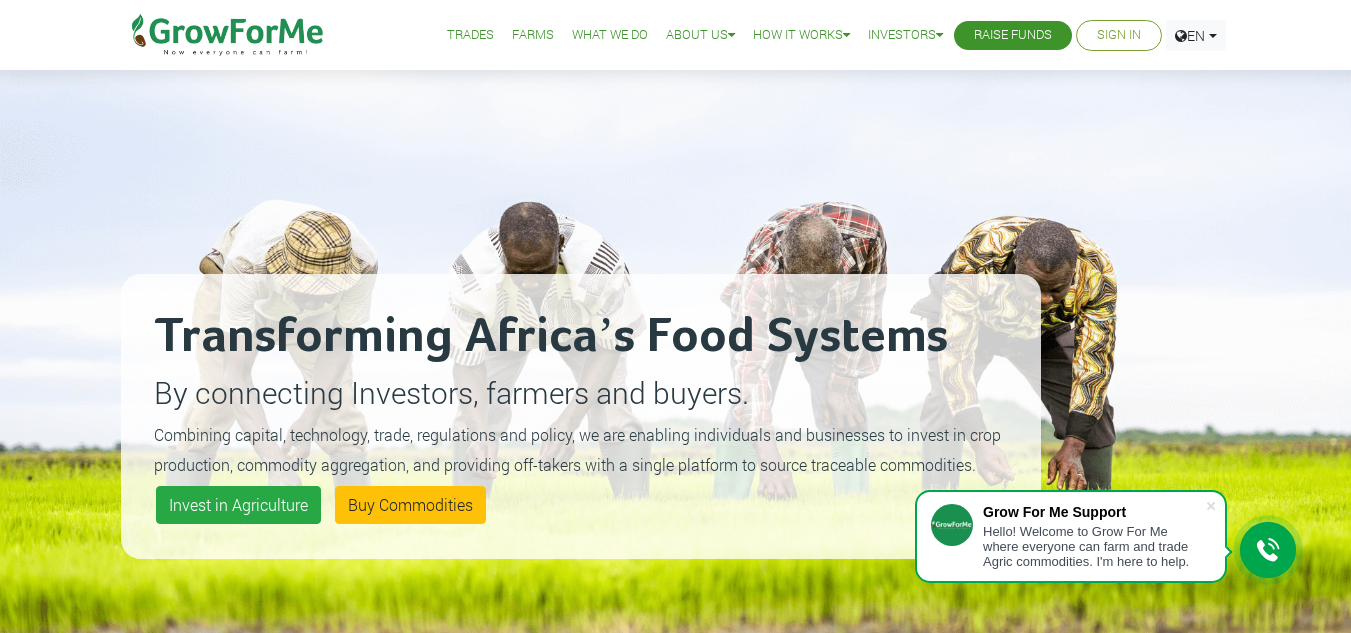 scroll, scrollTop: 0, scrollLeft: 0, axis: both 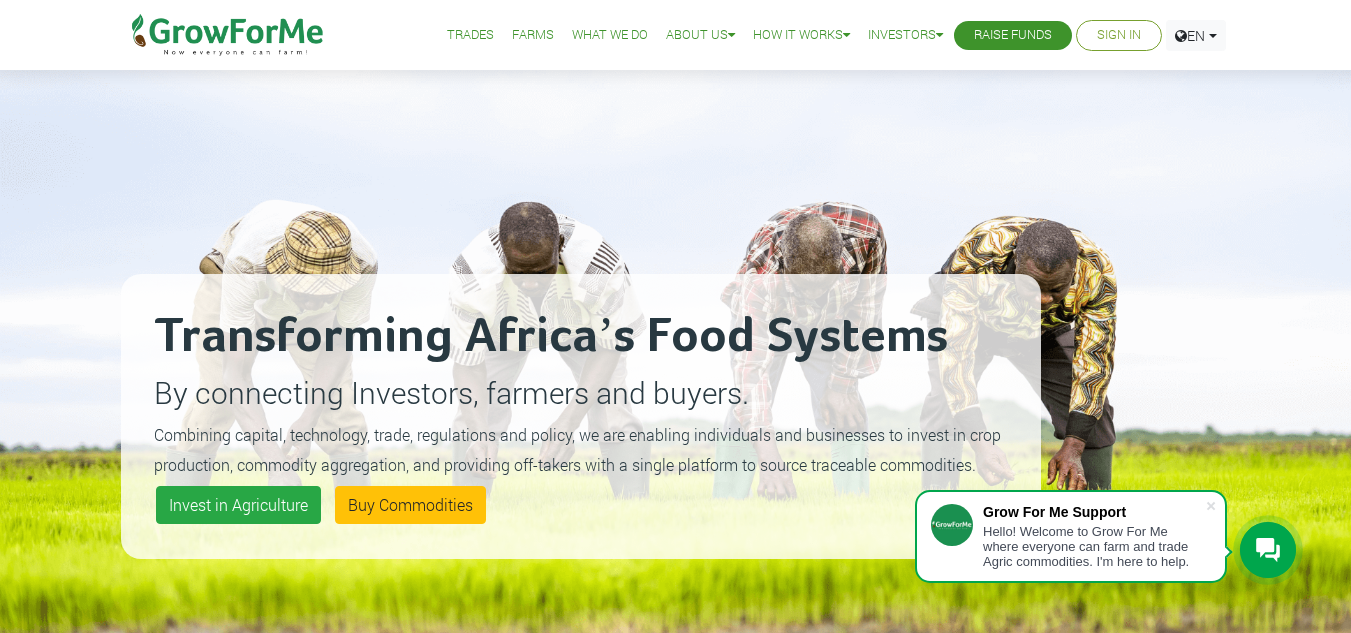 click on "Sign In" at bounding box center [1119, 35] 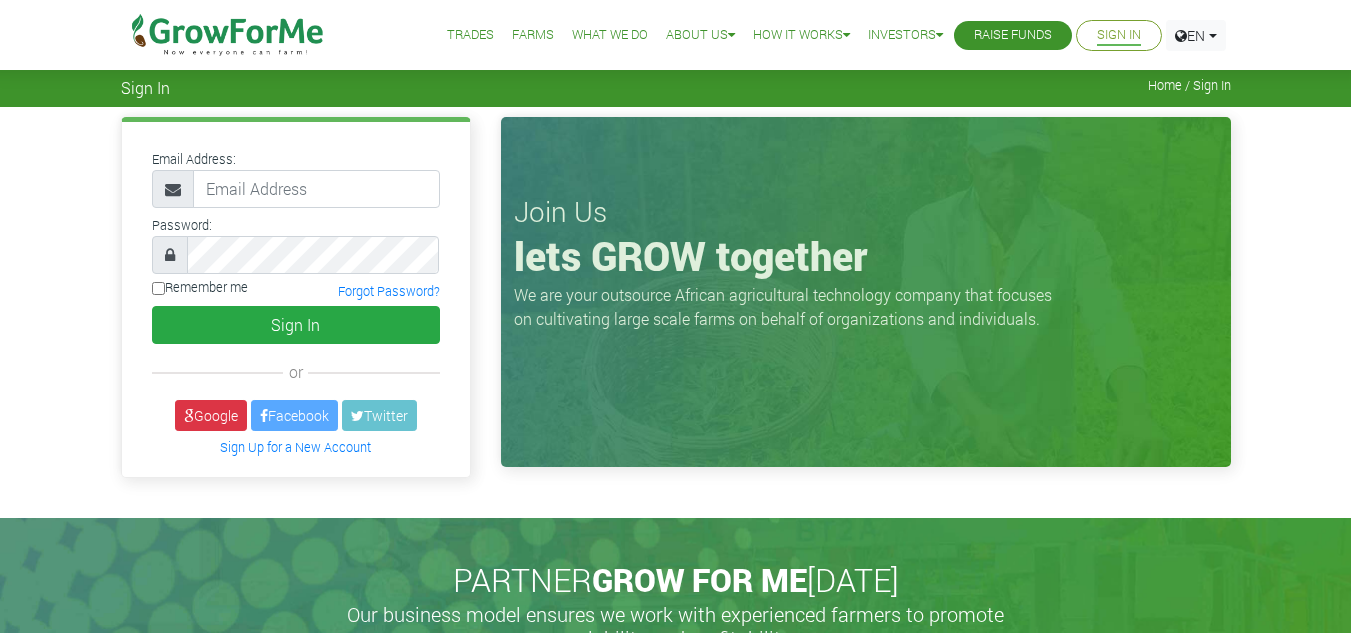 scroll, scrollTop: 0, scrollLeft: 0, axis: both 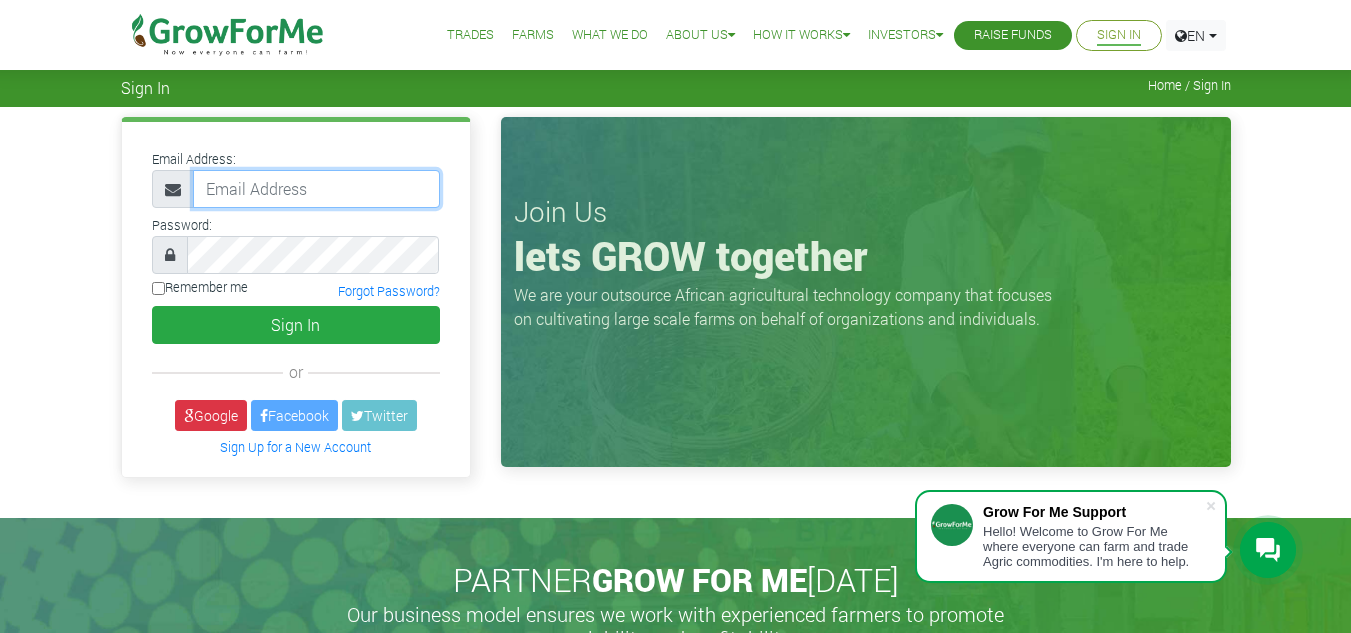 type on "233241782998@growforme.com" 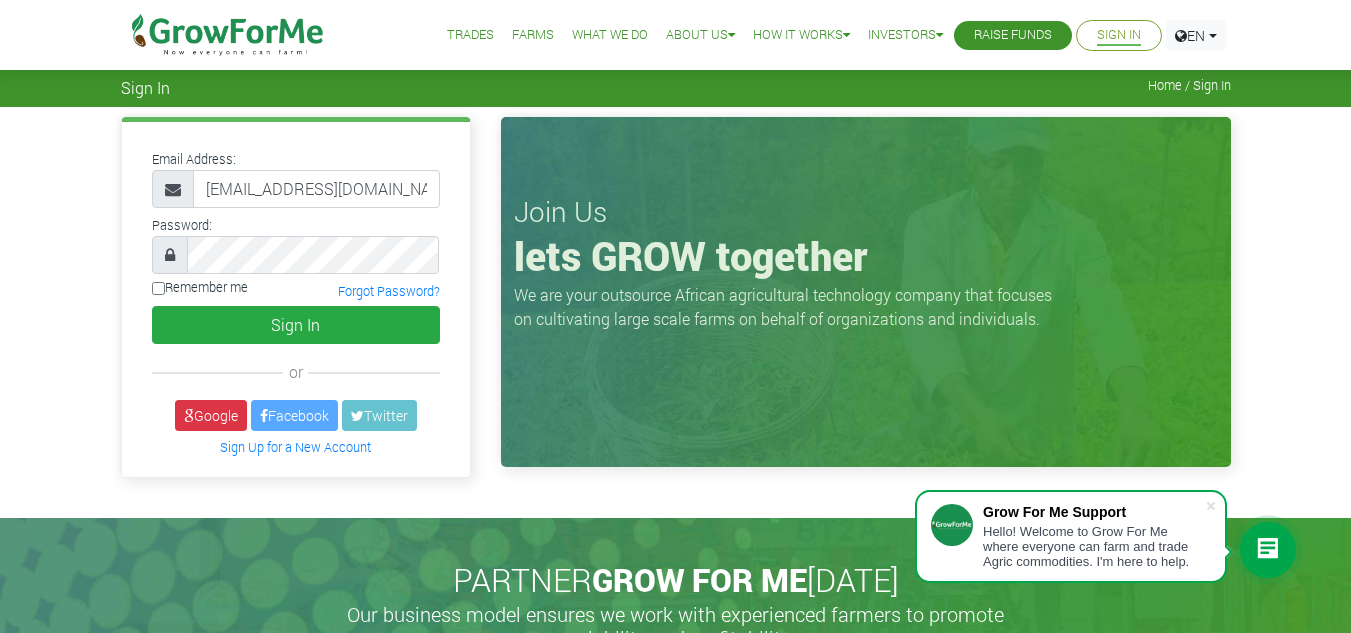 click on "Remember me" at bounding box center [158, 288] 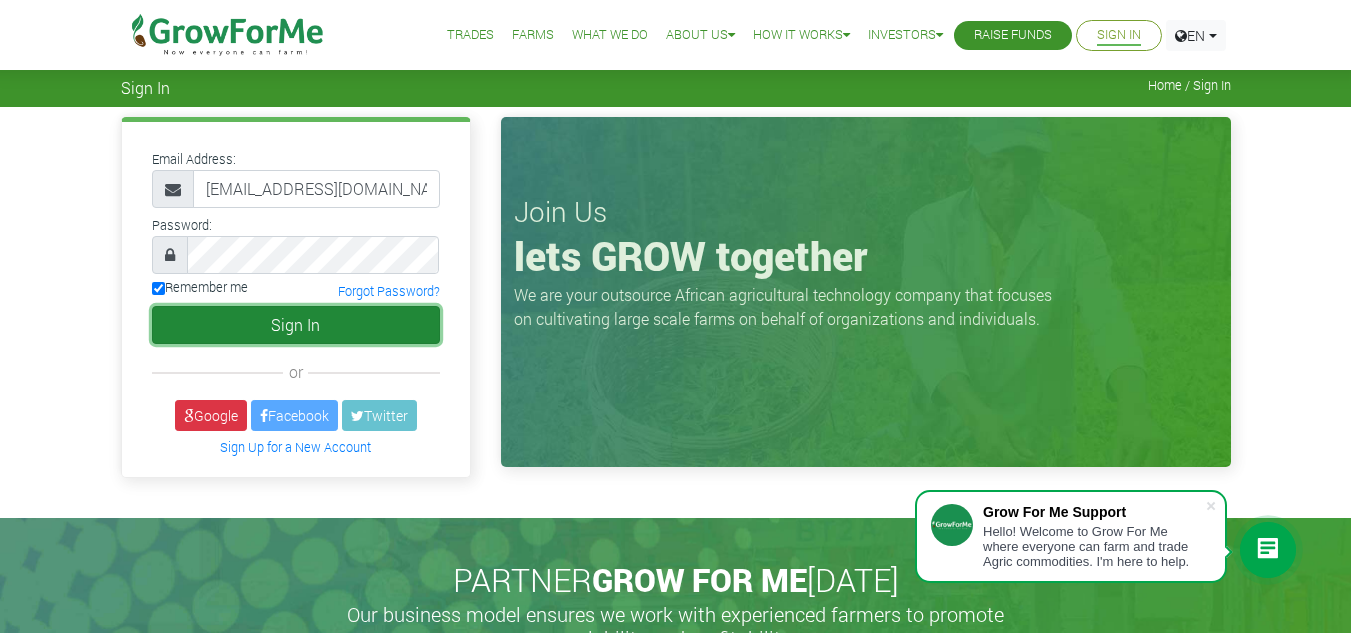 click on "Sign In" at bounding box center (296, 325) 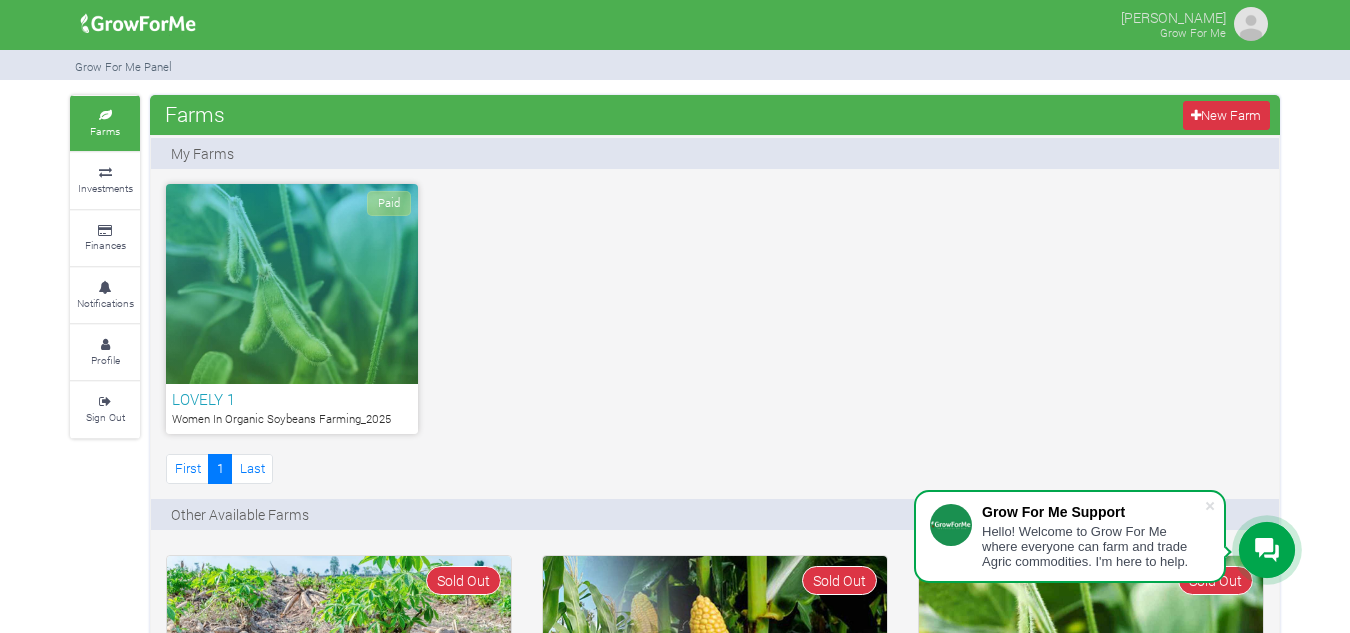 scroll, scrollTop: 0, scrollLeft: 0, axis: both 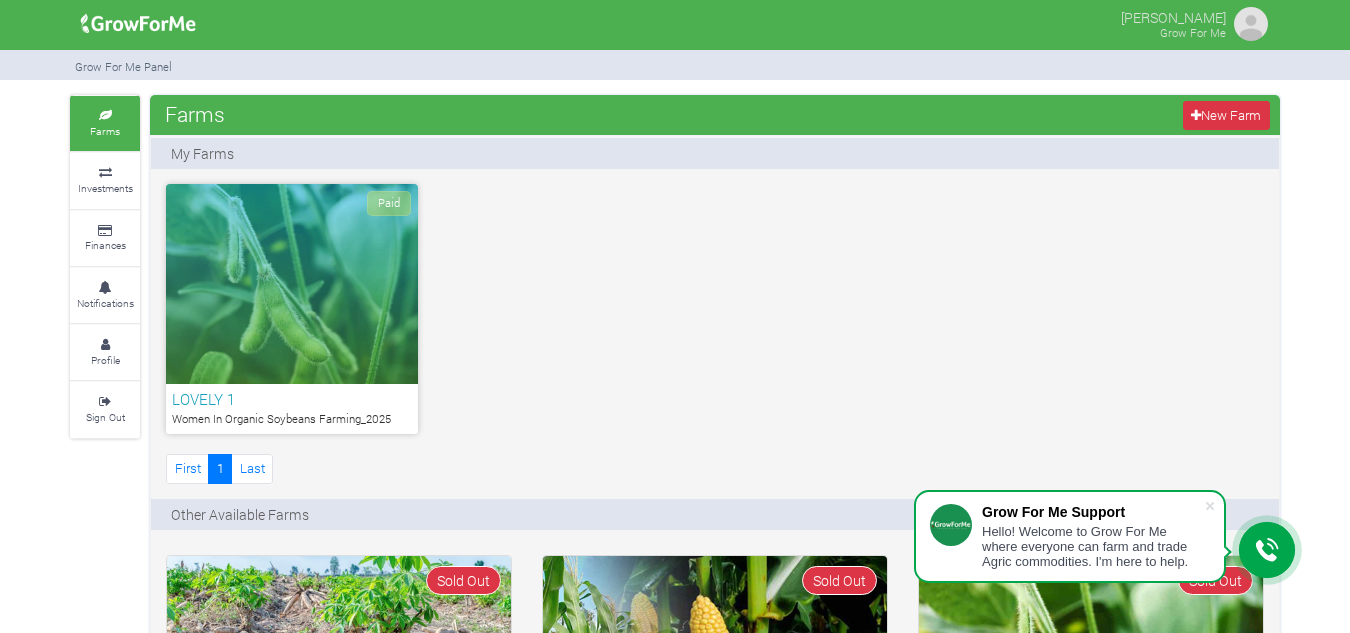 click on "Paid" at bounding box center (292, 284) 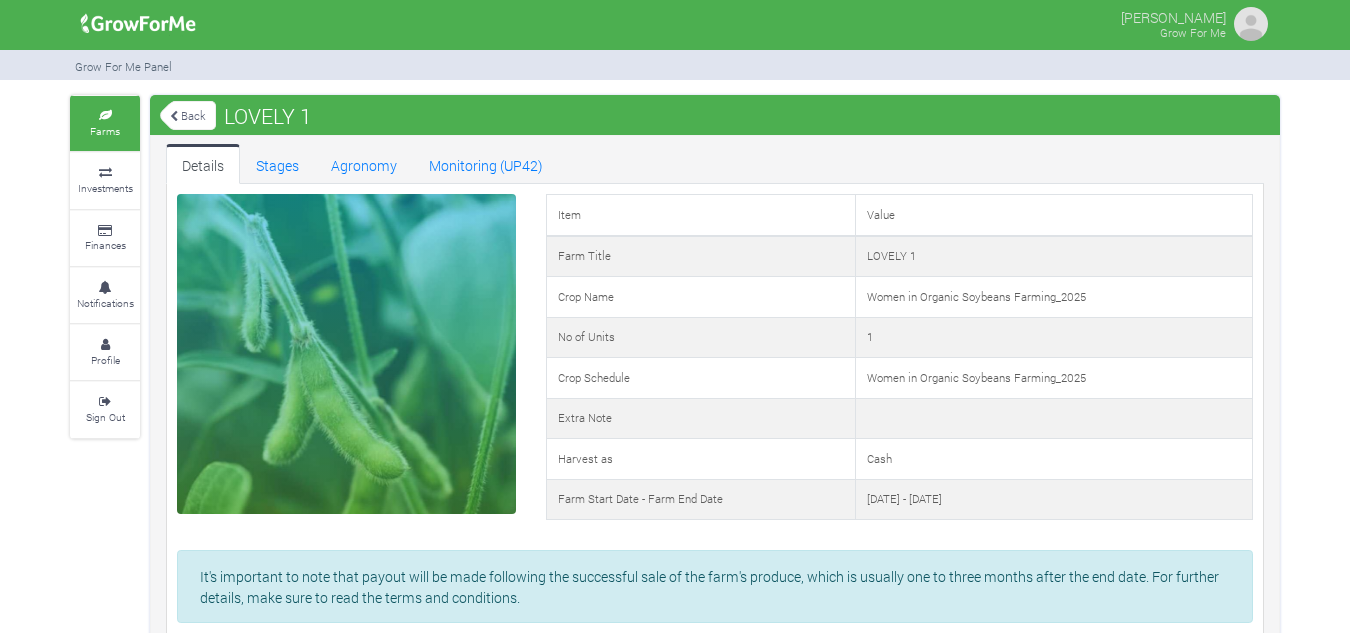 scroll, scrollTop: 0, scrollLeft: 0, axis: both 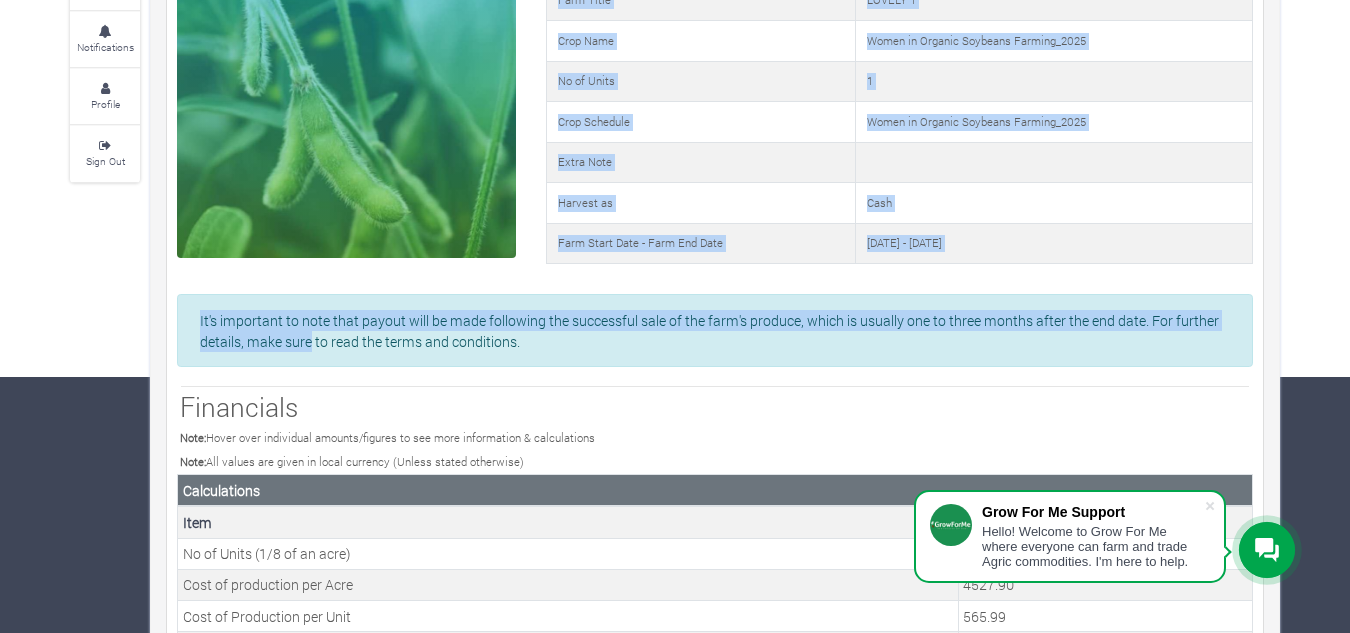 drag, startPoint x: 0, startPoint y: 0, endPoint x: 259, endPoint y: 206, distance: 330.93353 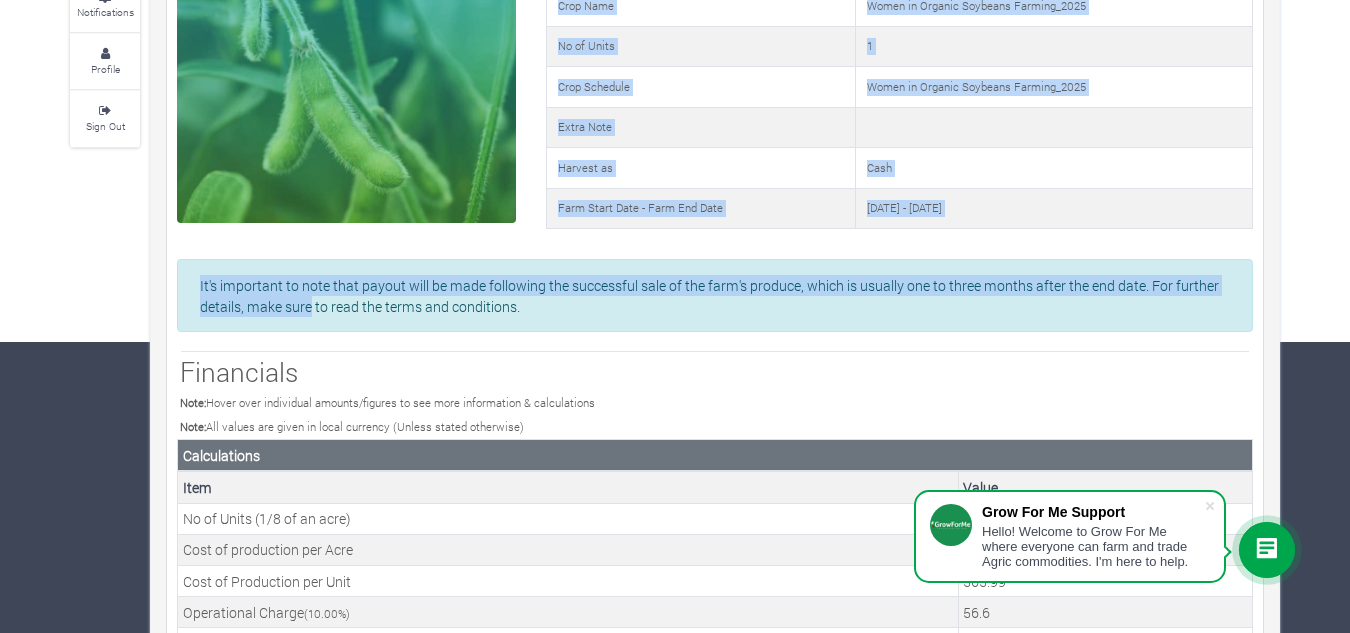 click at bounding box center (346, 63) 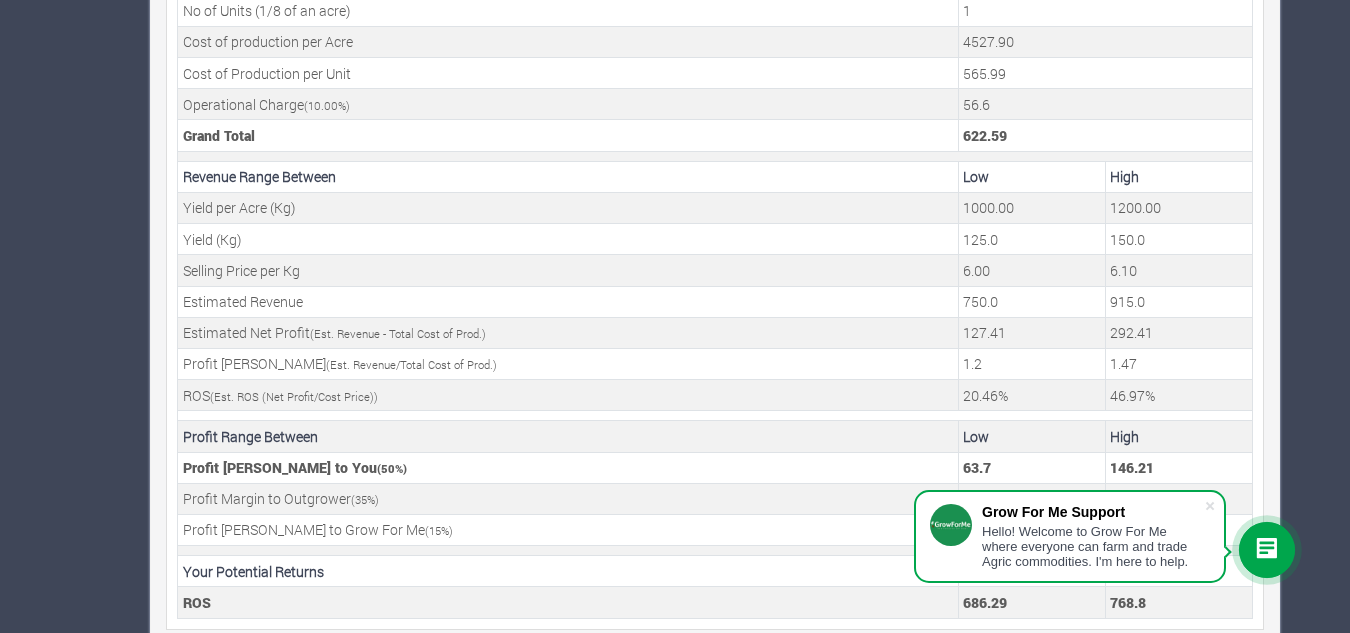 scroll, scrollTop: 820, scrollLeft: 0, axis: vertical 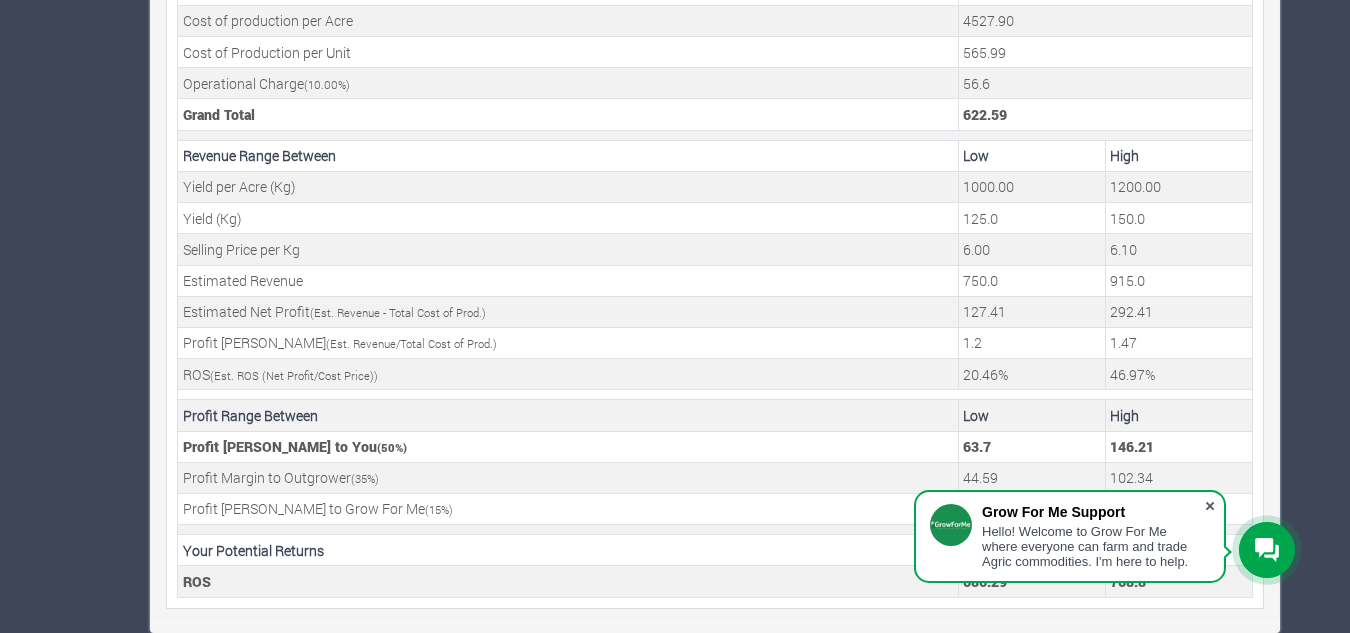 click at bounding box center (1210, 506) 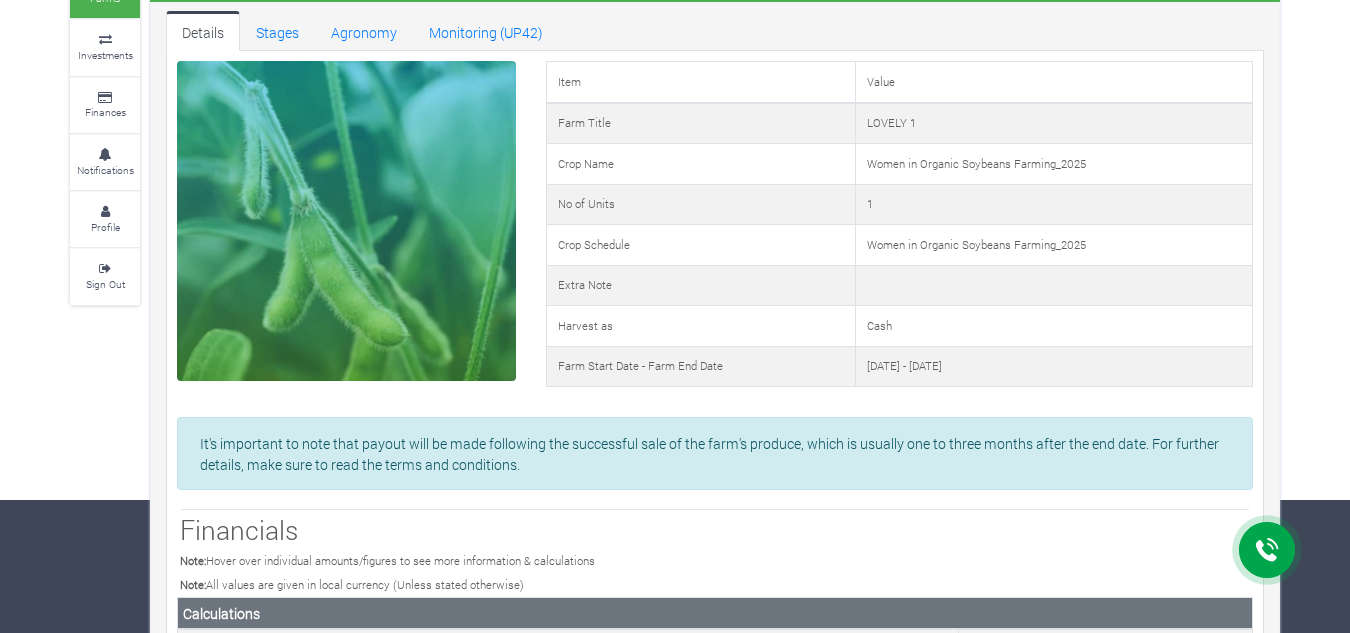 scroll, scrollTop: 0, scrollLeft: 0, axis: both 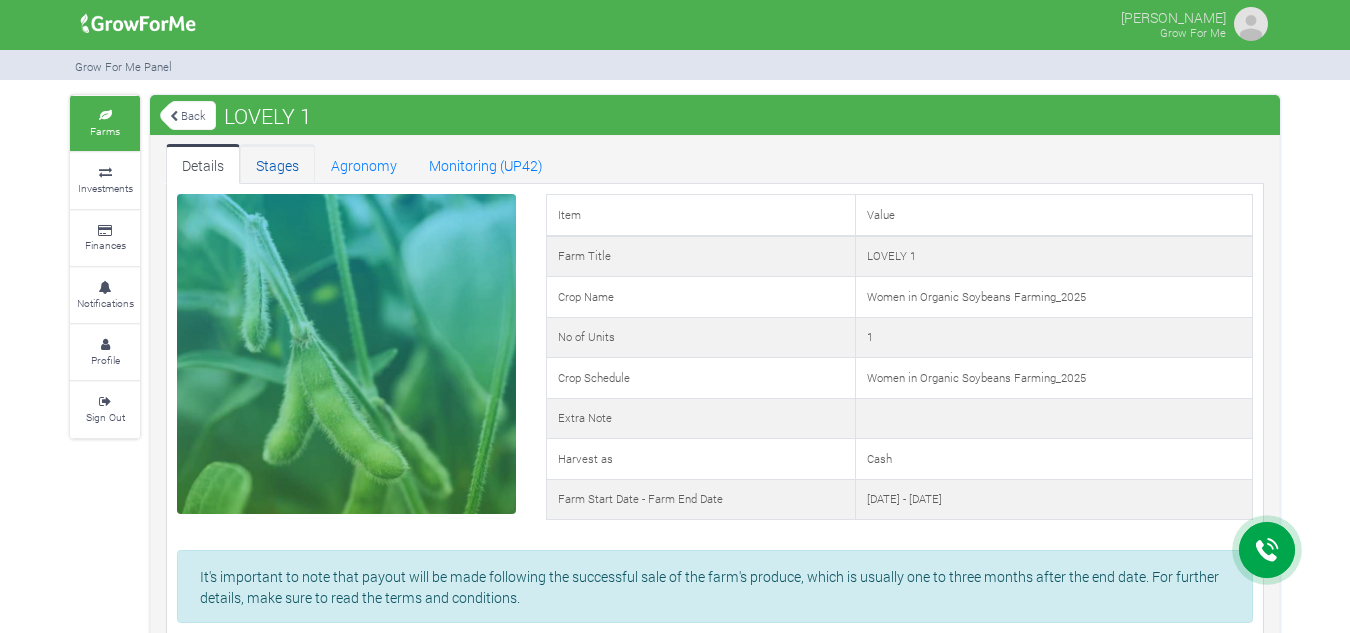 click on "Stages" at bounding box center (277, 164) 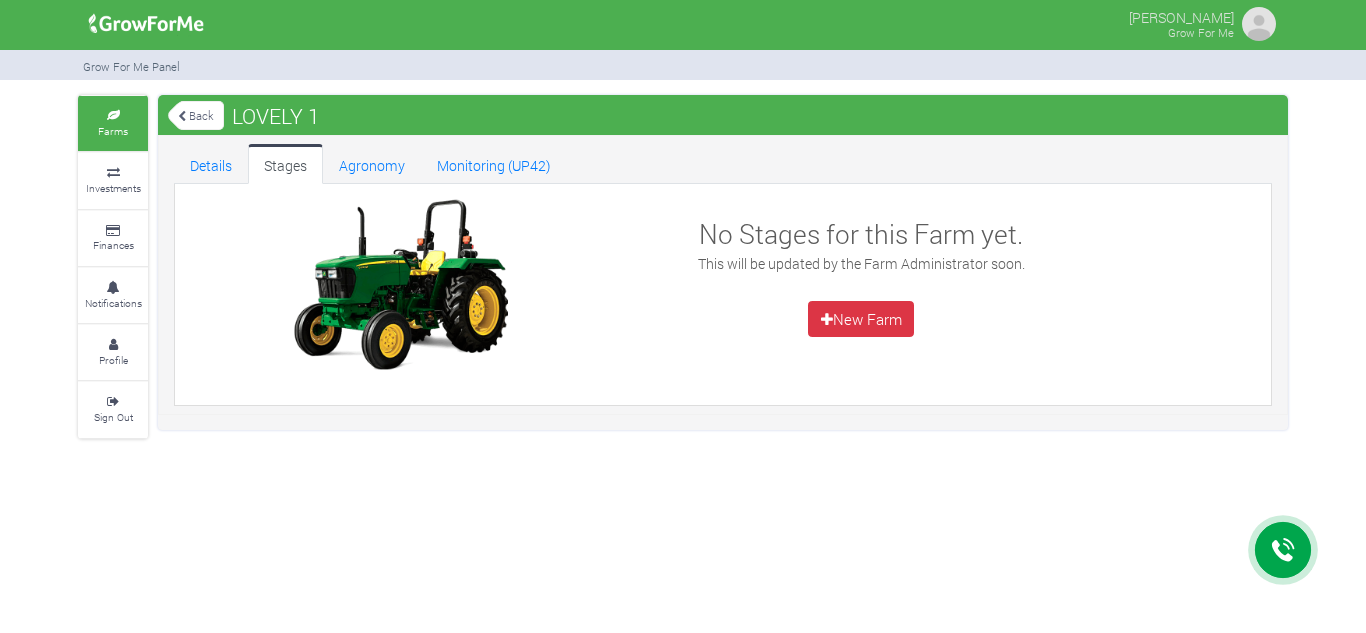 scroll, scrollTop: 0, scrollLeft: 0, axis: both 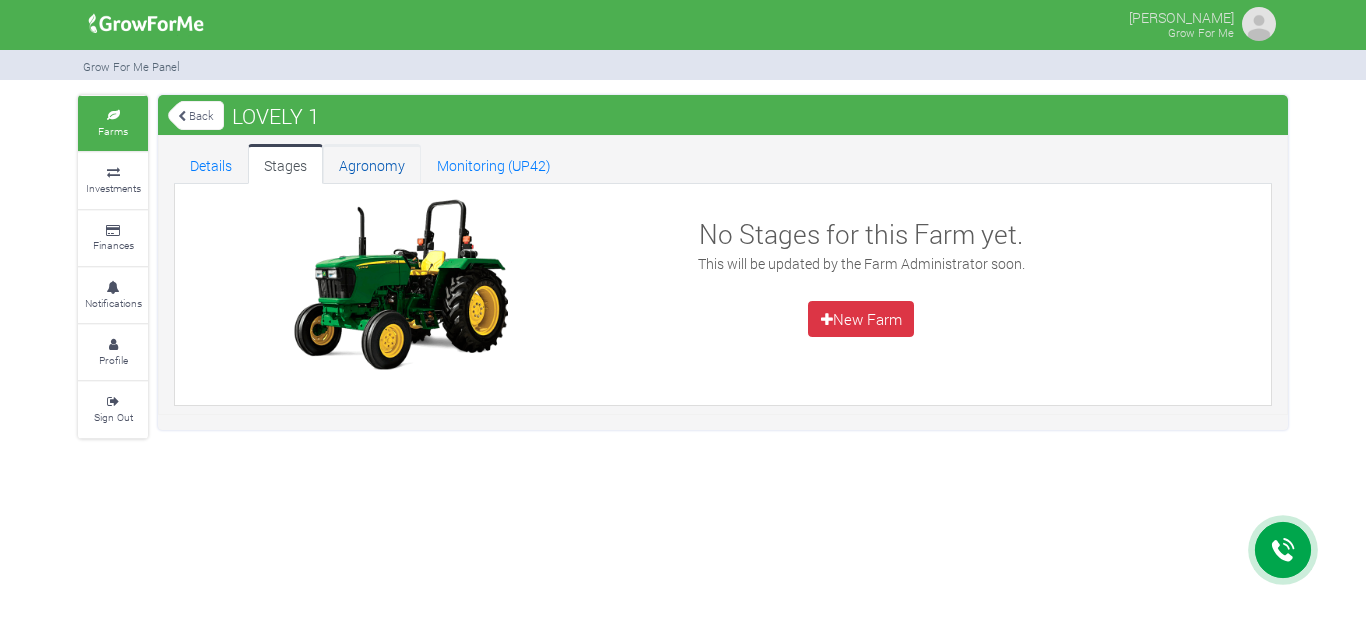 click on "Agronomy" at bounding box center (372, 164) 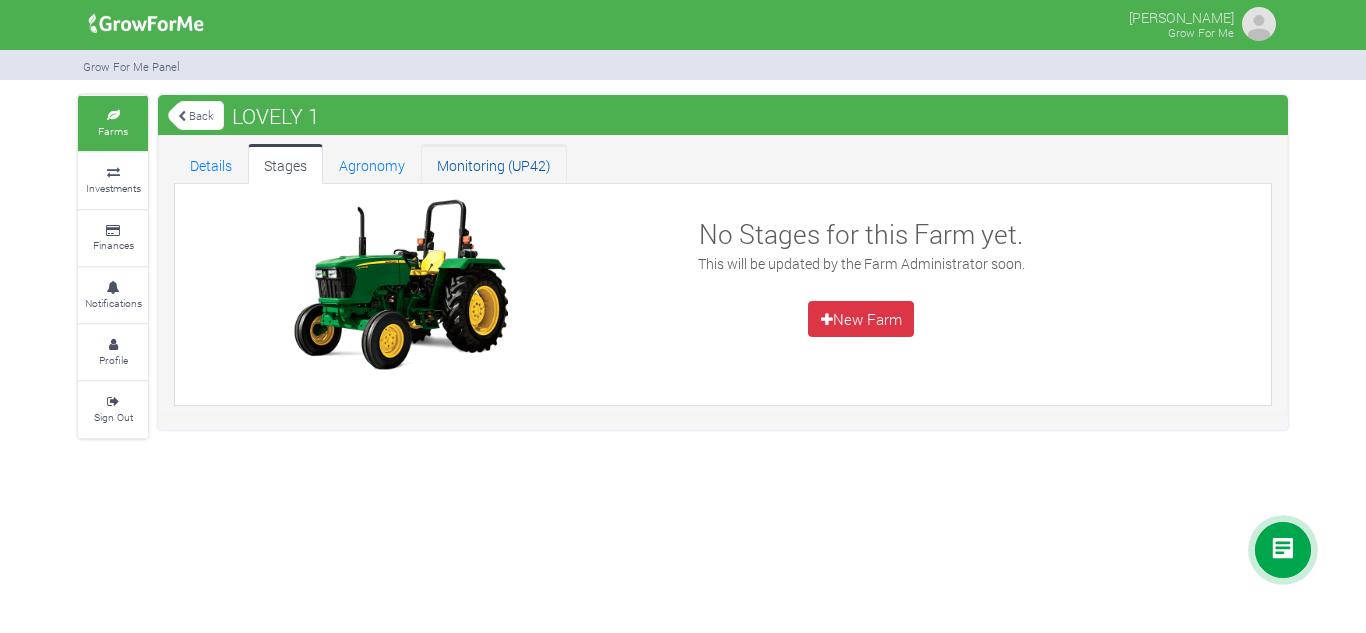 click on "Monitoring (UP42)" at bounding box center (494, 164) 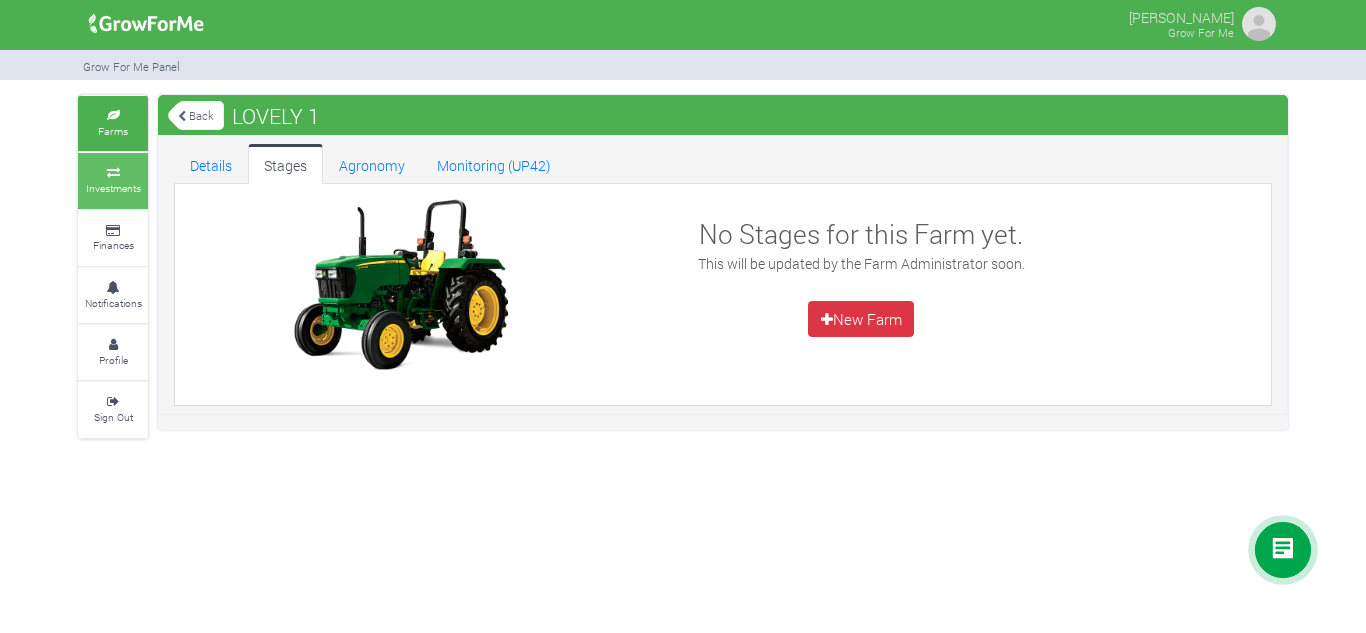 click on "Investments" at bounding box center (113, 188) 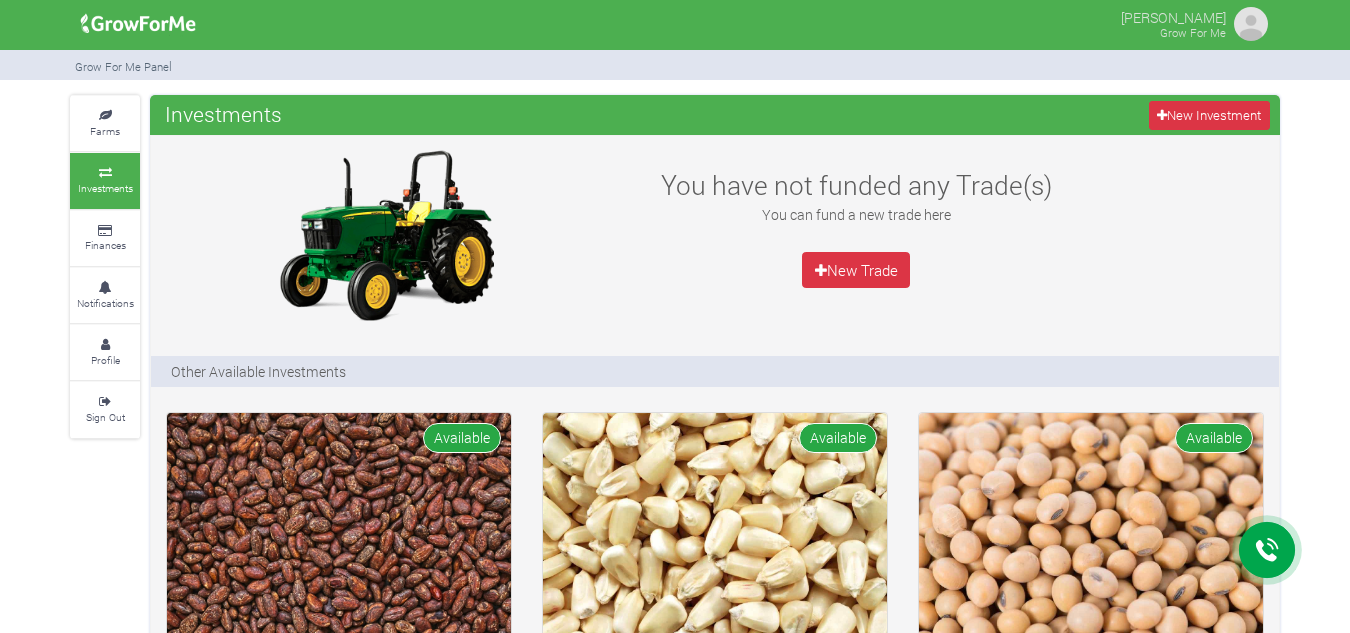 scroll, scrollTop: 0, scrollLeft: 0, axis: both 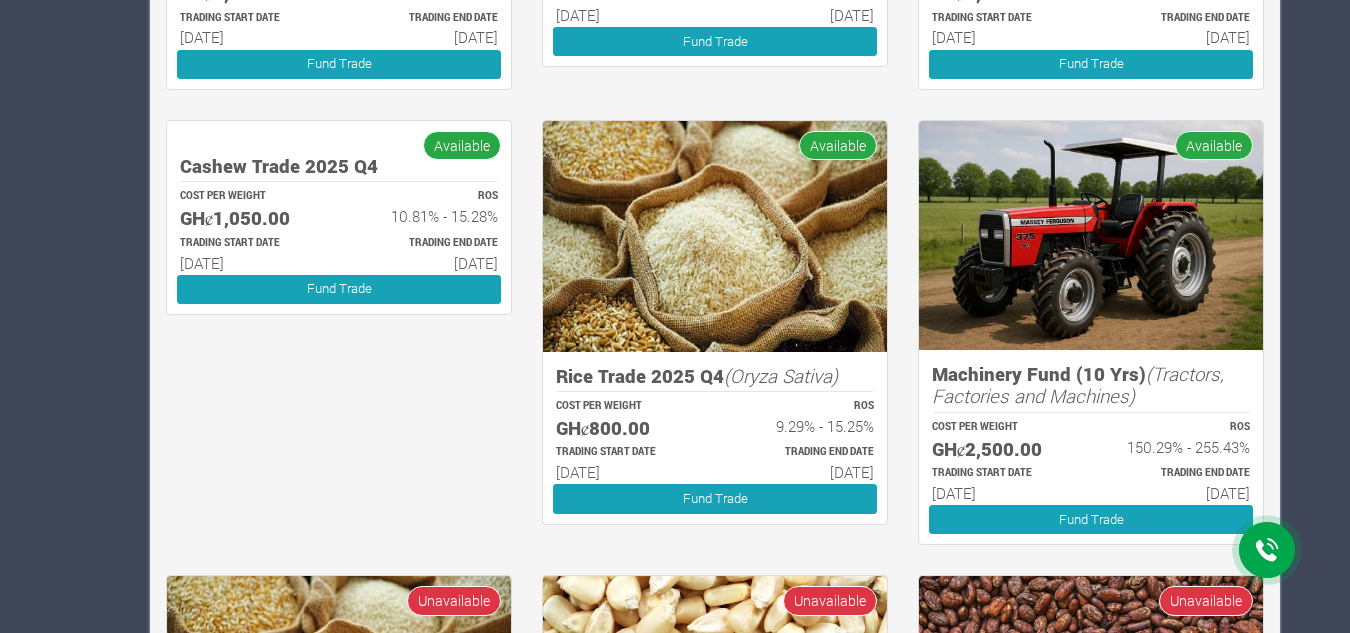 click at bounding box center (1091, 235) 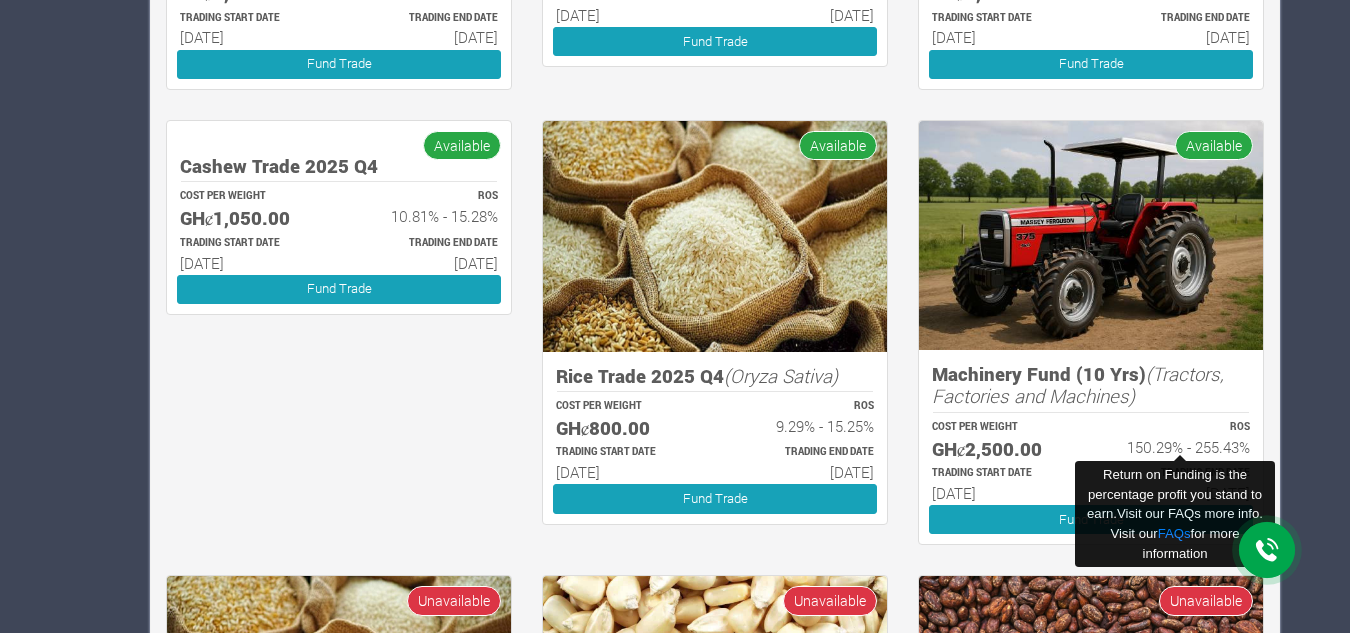 click on "150.29% - 255.43%" at bounding box center (1179, 447) 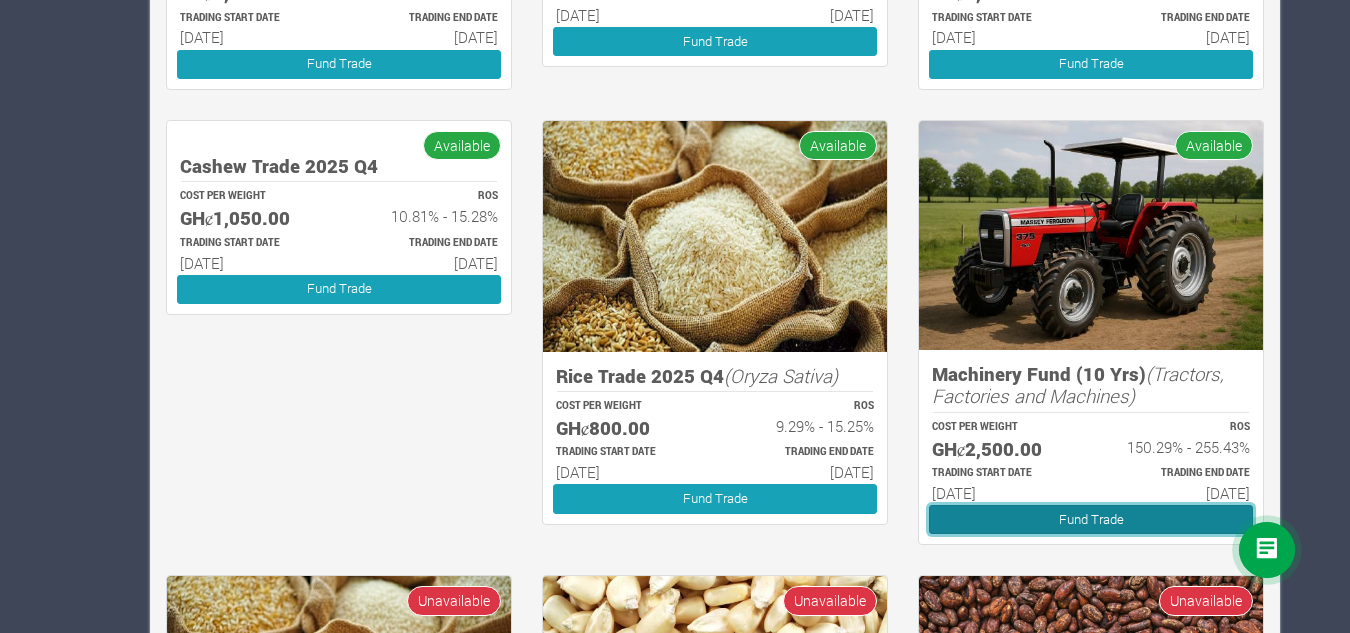 click on "Fund Trade" at bounding box center (1091, 519) 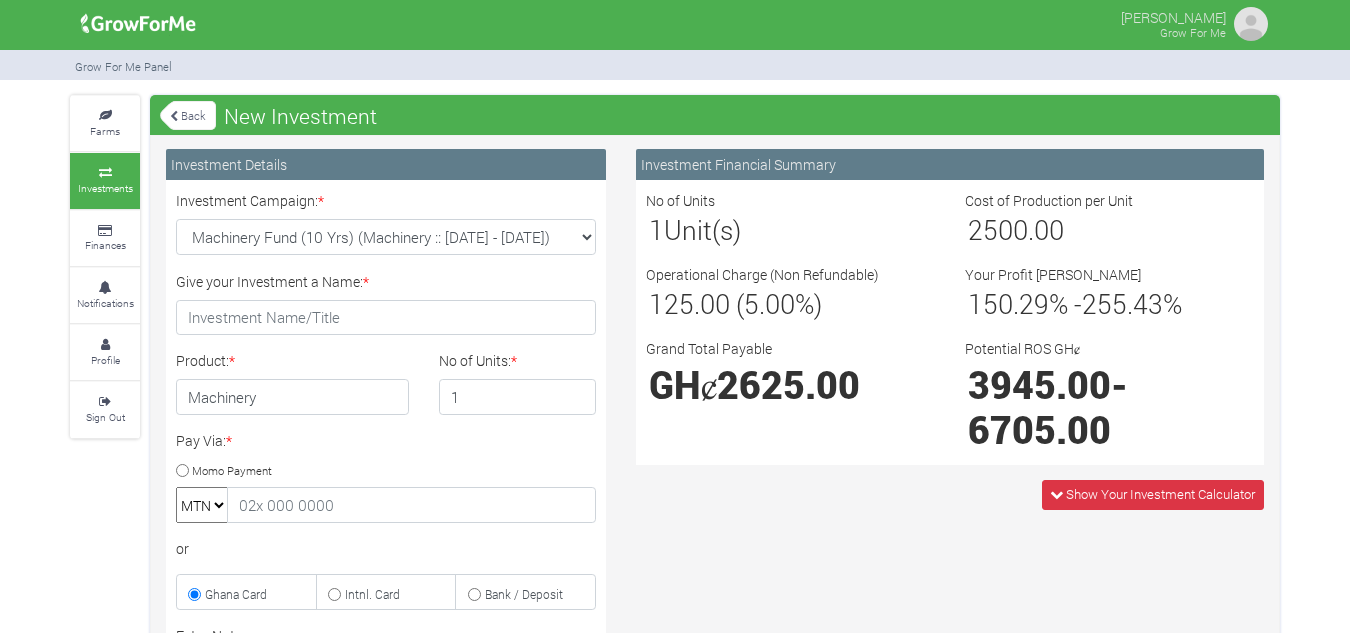 scroll, scrollTop: 0, scrollLeft: 0, axis: both 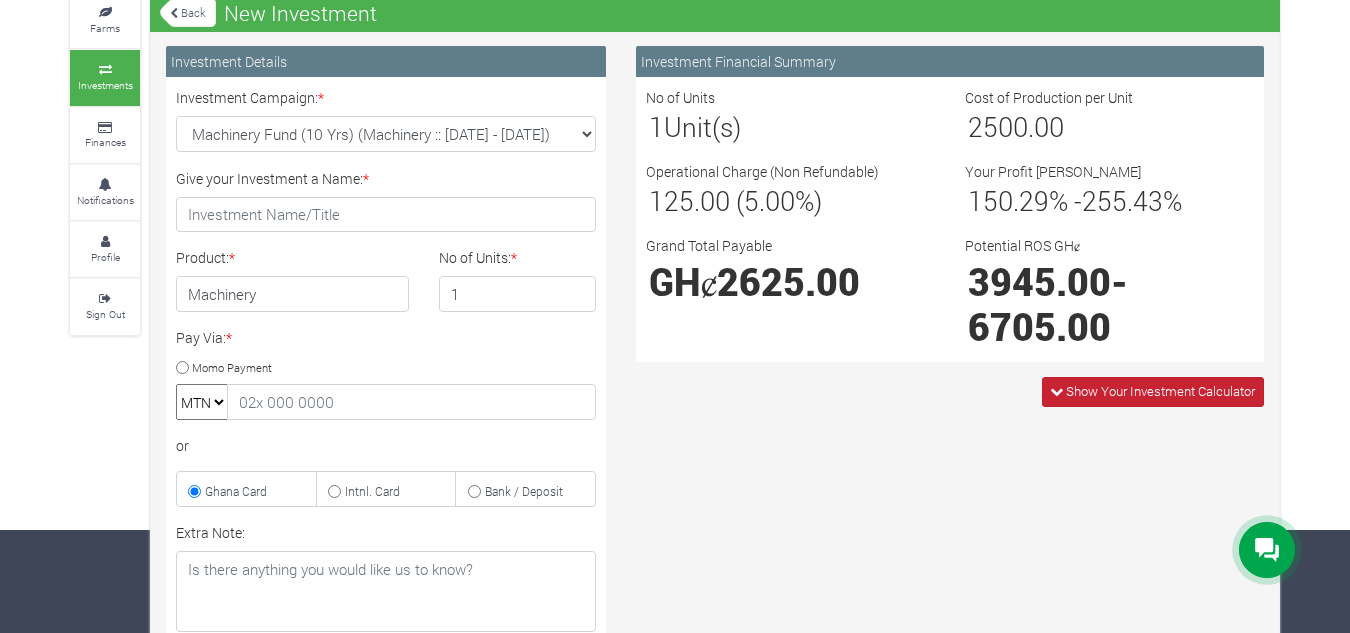 click on "Show Your Investment Calculator" at bounding box center (1160, 391) 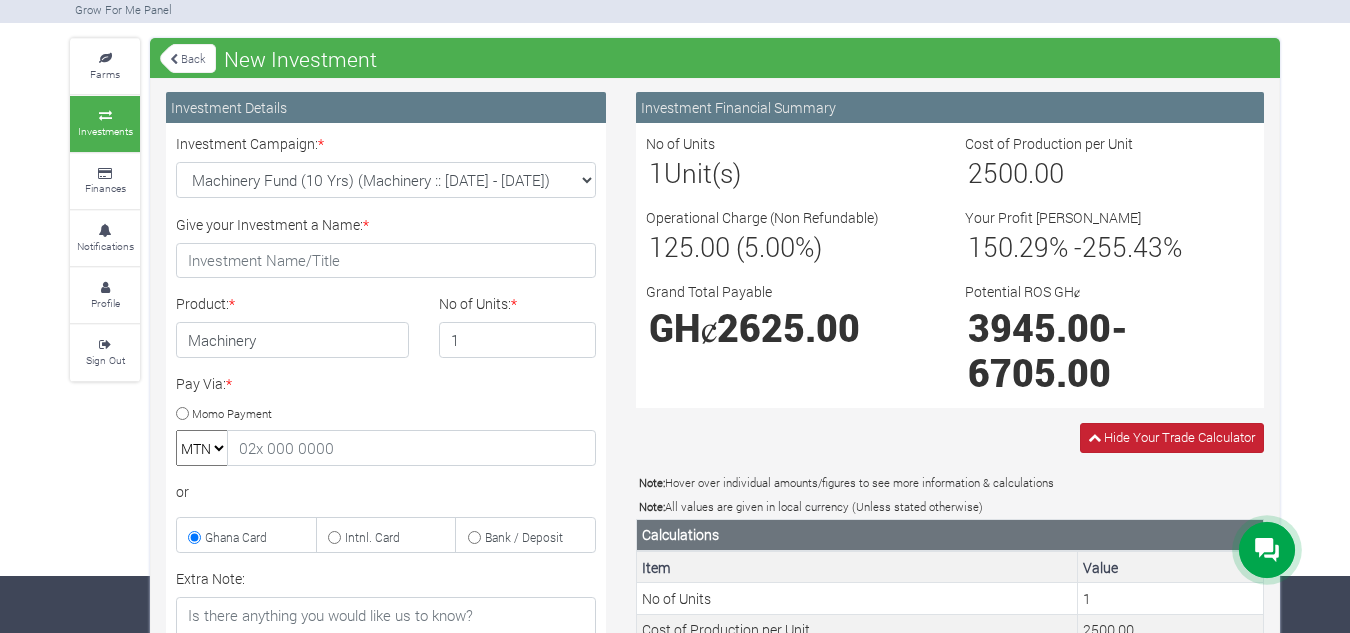 scroll, scrollTop: 56, scrollLeft: 0, axis: vertical 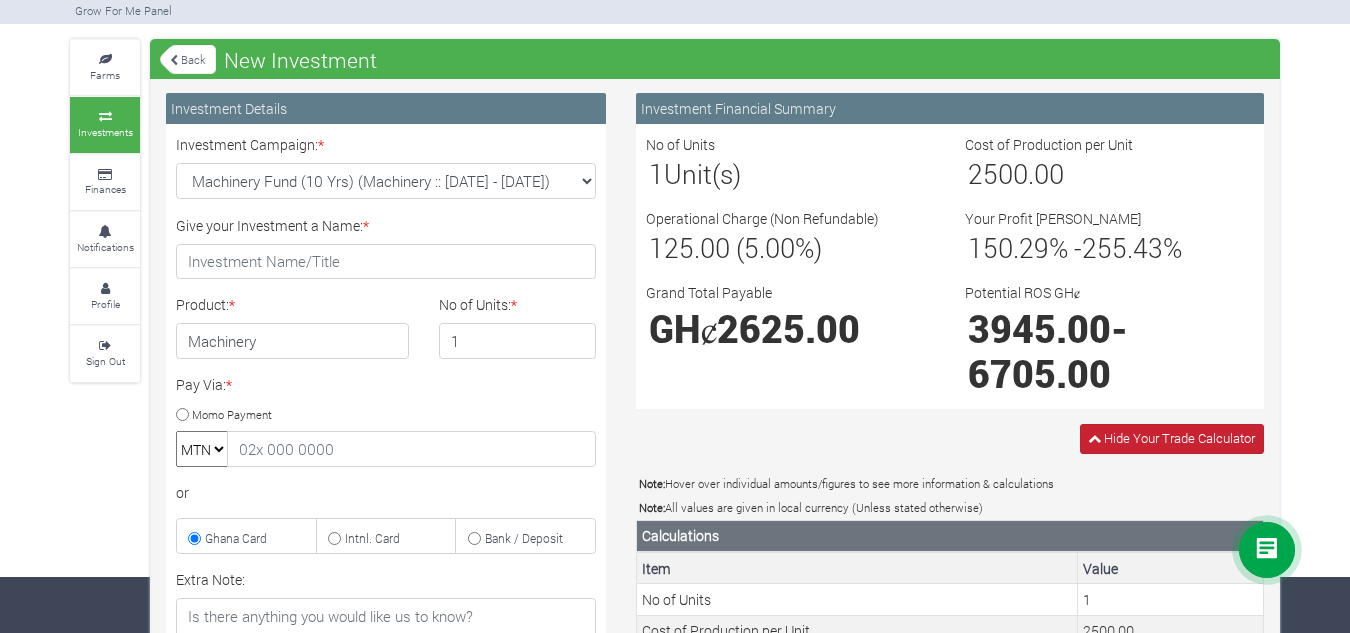click on "Hide Your Trade Calculator" at bounding box center [1179, 438] 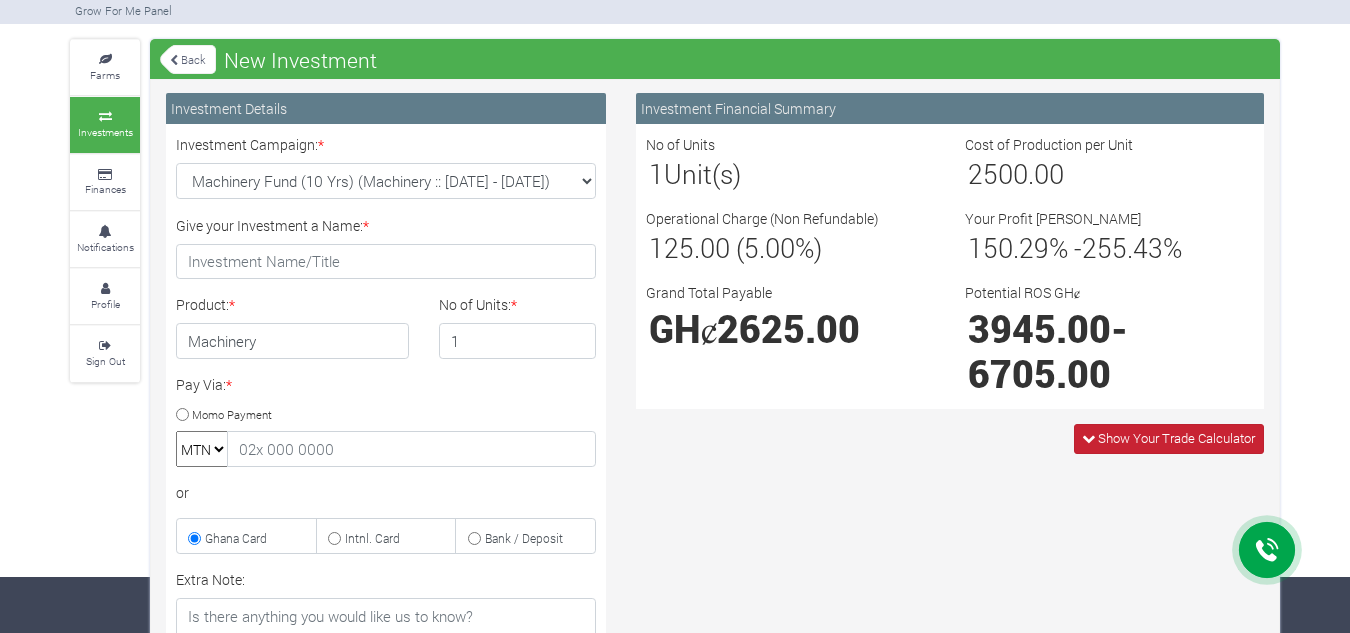 scroll, scrollTop: 0, scrollLeft: 0, axis: both 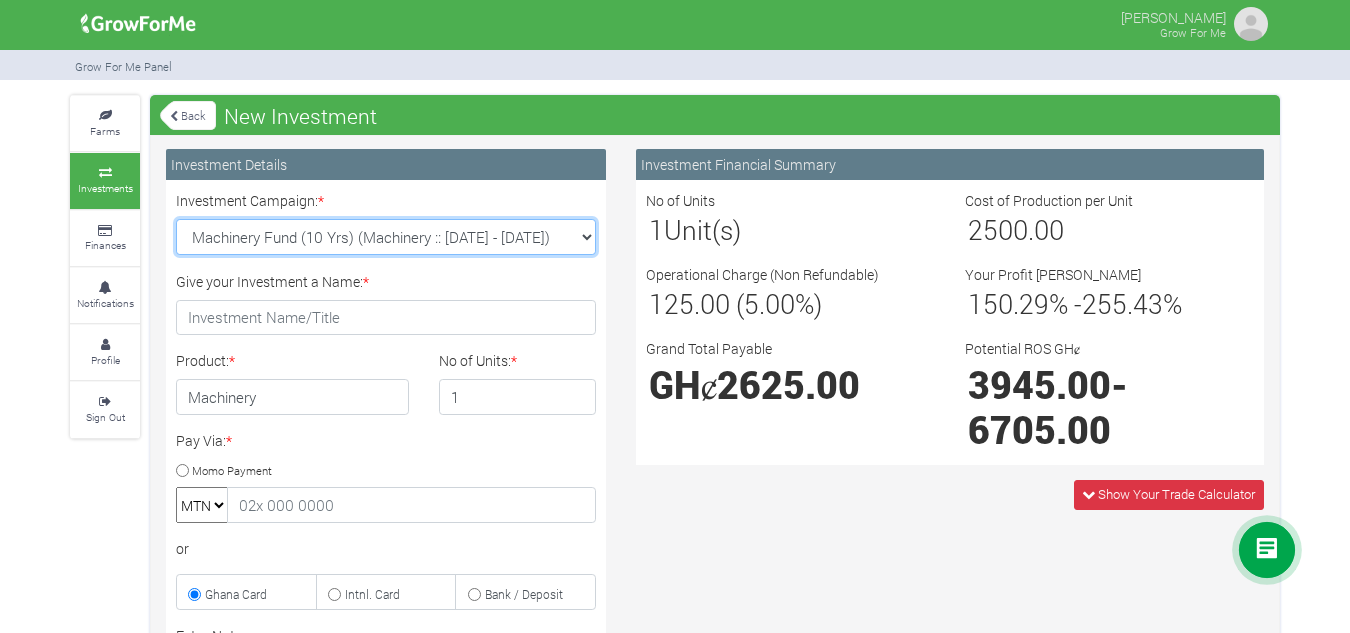 click on "Machinery Fund (10 Yrs) (Machinery :: [DATE] - [DATE])
Maize Trade 2025 Q4 (Maize Trade :: [DATE] - [DATE])
Soybean Trade 2025 Q4 (Soybean Trade :: [DATE] - [DATE])
Cashew Trade 2025 Q4 ( :: [DATE] - [DATE])" at bounding box center [386, 237] 